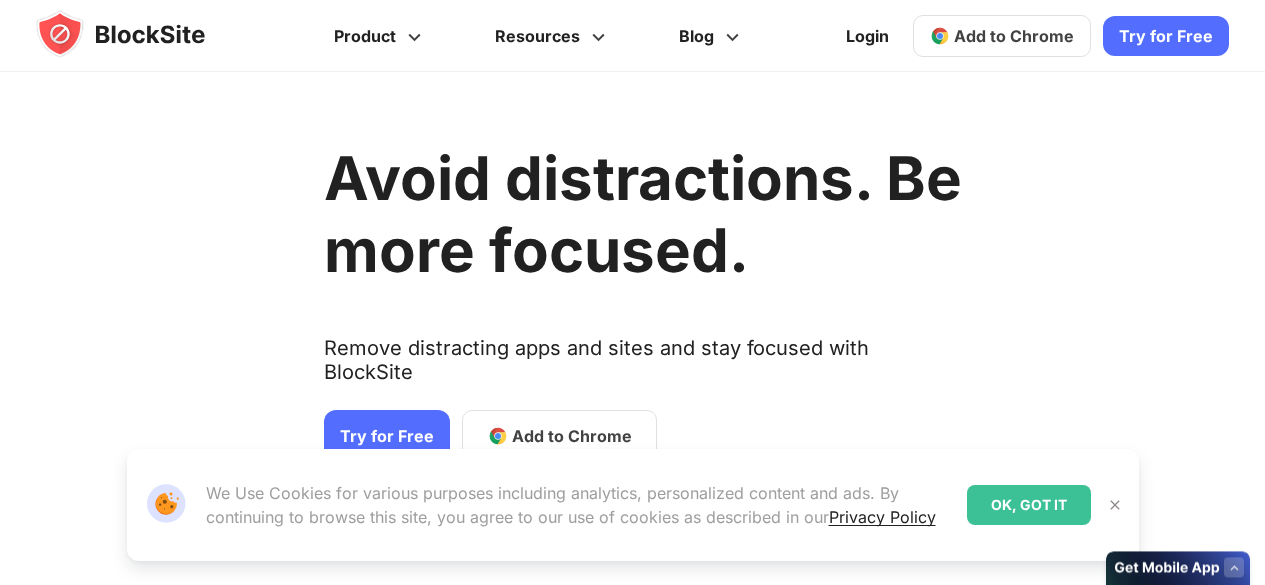 scroll, scrollTop: 0, scrollLeft: 0, axis: both 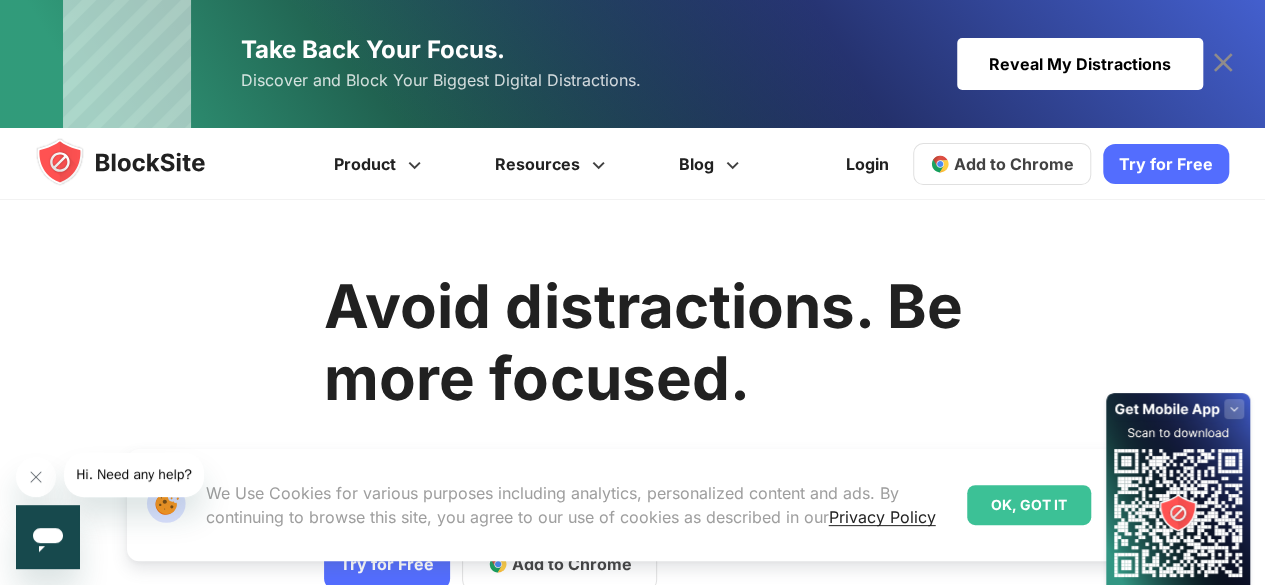 click on "OK, GOT IT" at bounding box center [1029, 505] 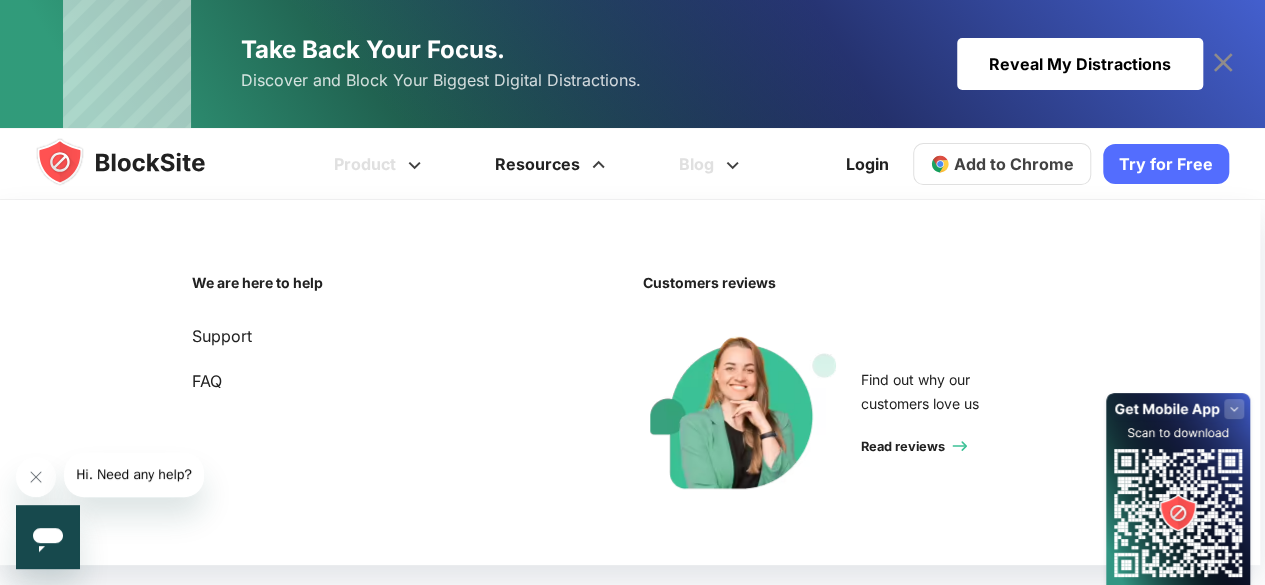 scroll, scrollTop: 300, scrollLeft: 0, axis: vertical 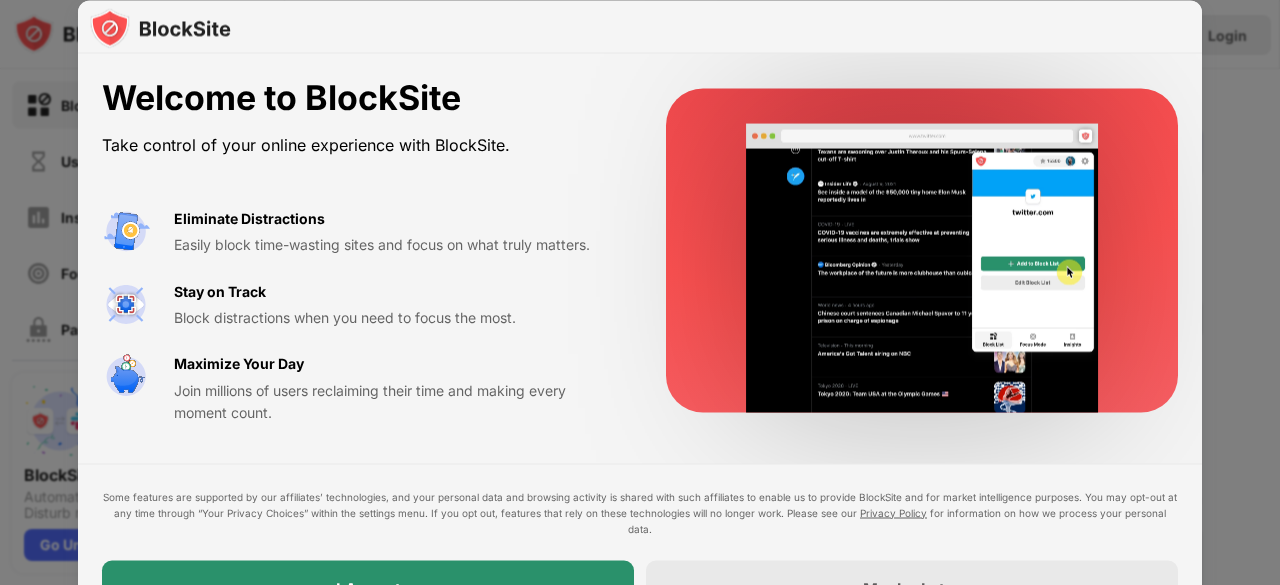 click on "I Accept" at bounding box center (368, 588) 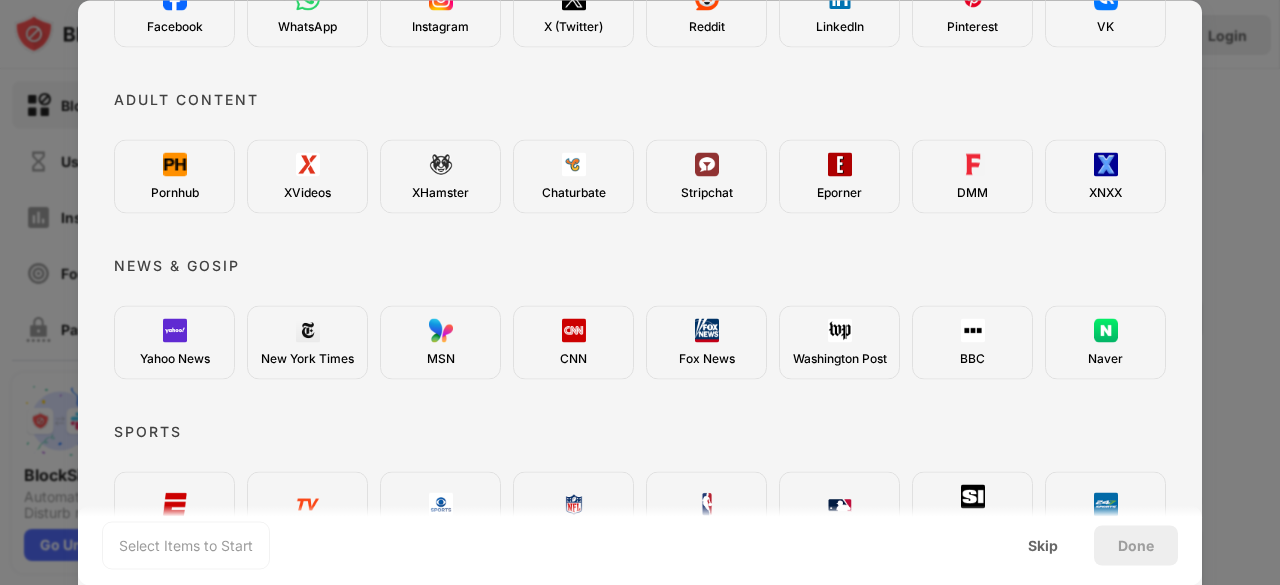 scroll, scrollTop: 400, scrollLeft: 0, axis: vertical 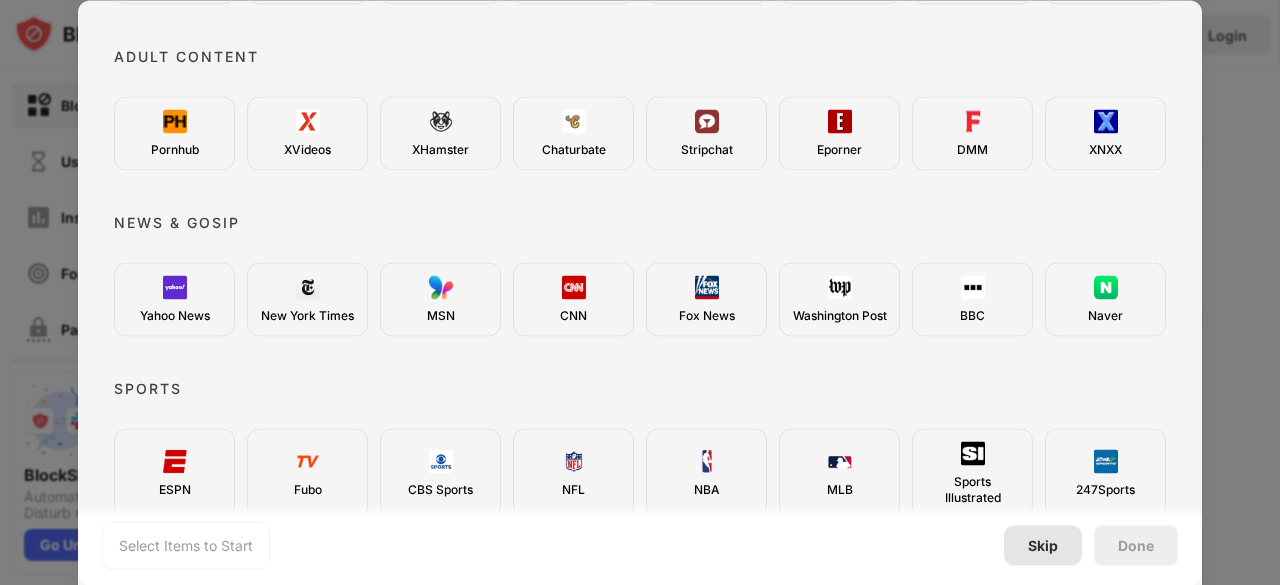click on "Skip" at bounding box center (1043, 545) 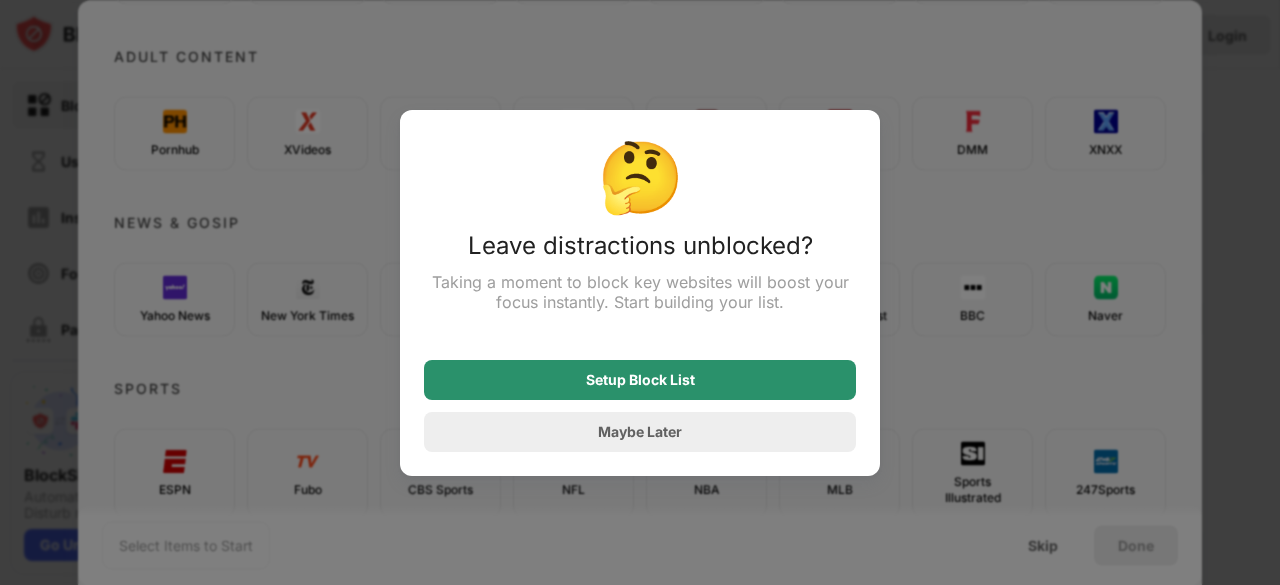 click on "Setup Block List" at bounding box center (640, 380) 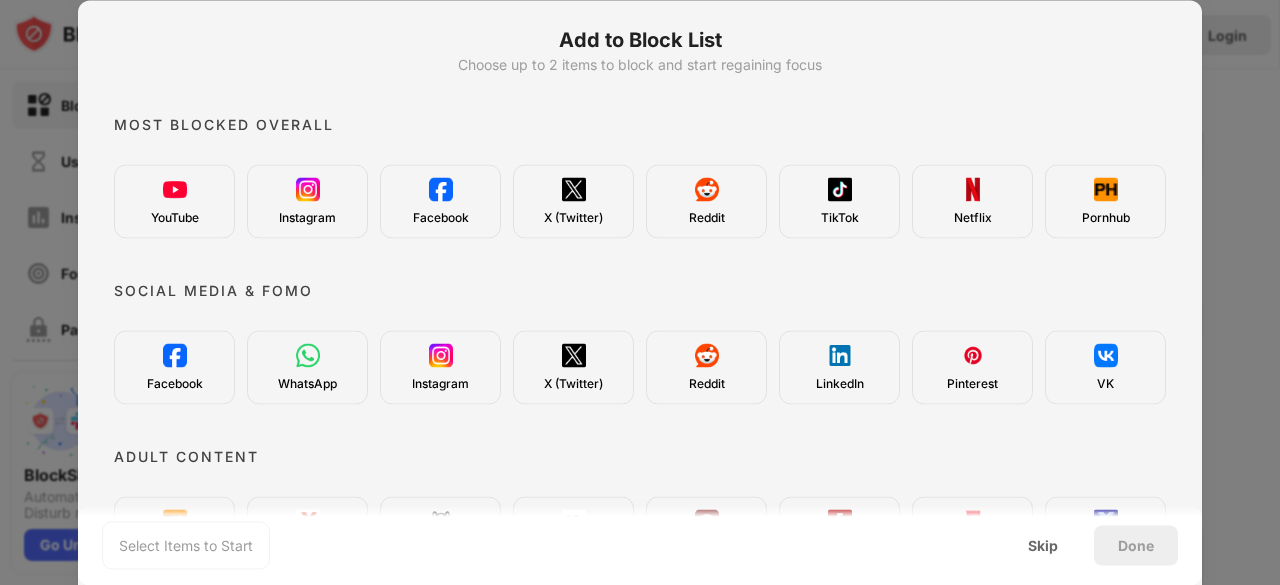 scroll, scrollTop: 0, scrollLeft: 0, axis: both 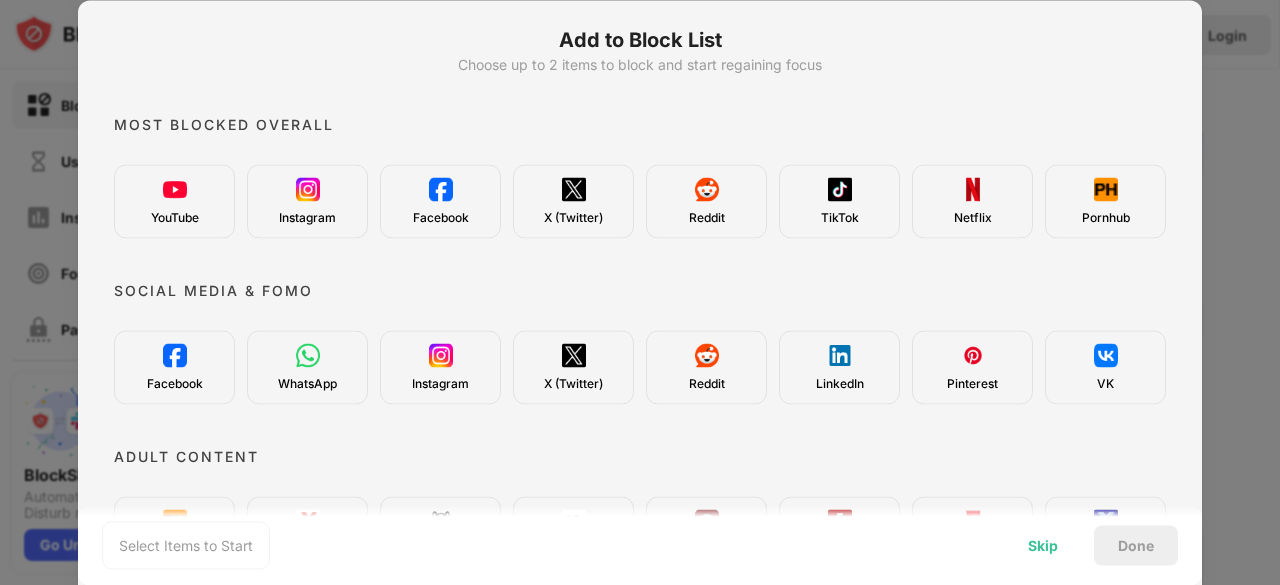 click on "Skip" at bounding box center [1043, 545] 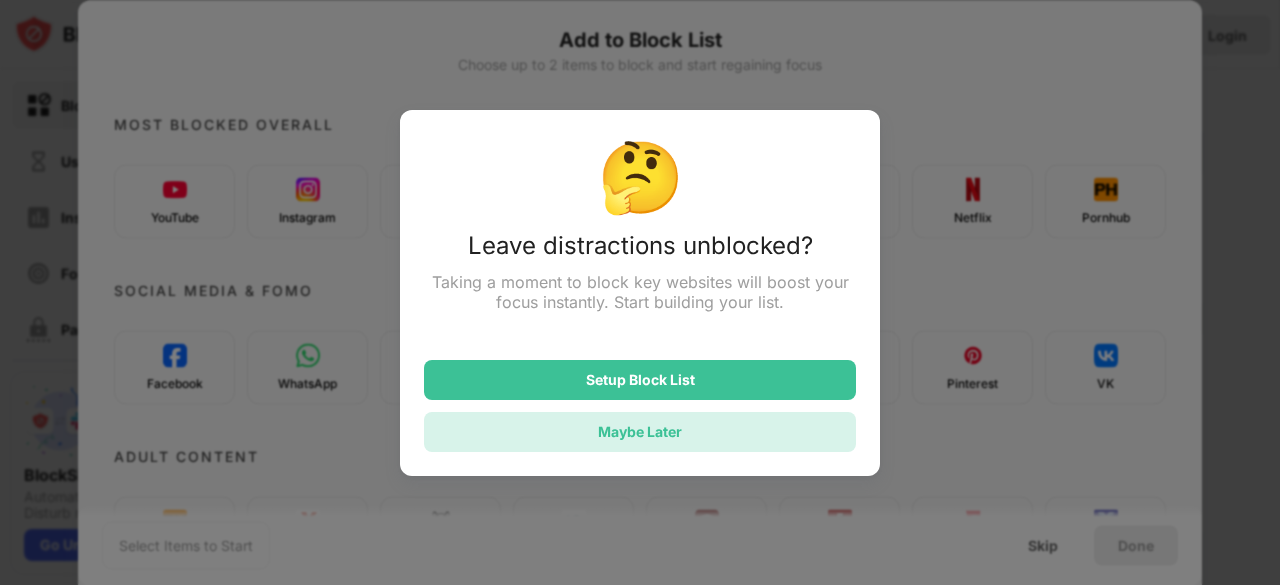 click on "Maybe Later" at bounding box center (640, 432) 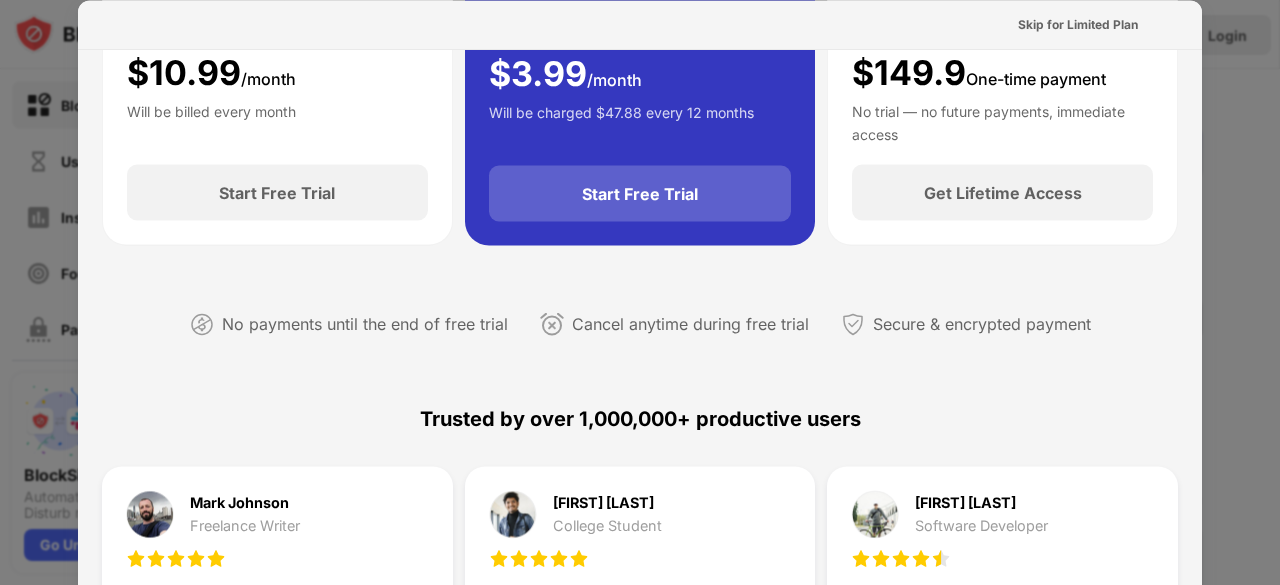scroll, scrollTop: 200, scrollLeft: 0, axis: vertical 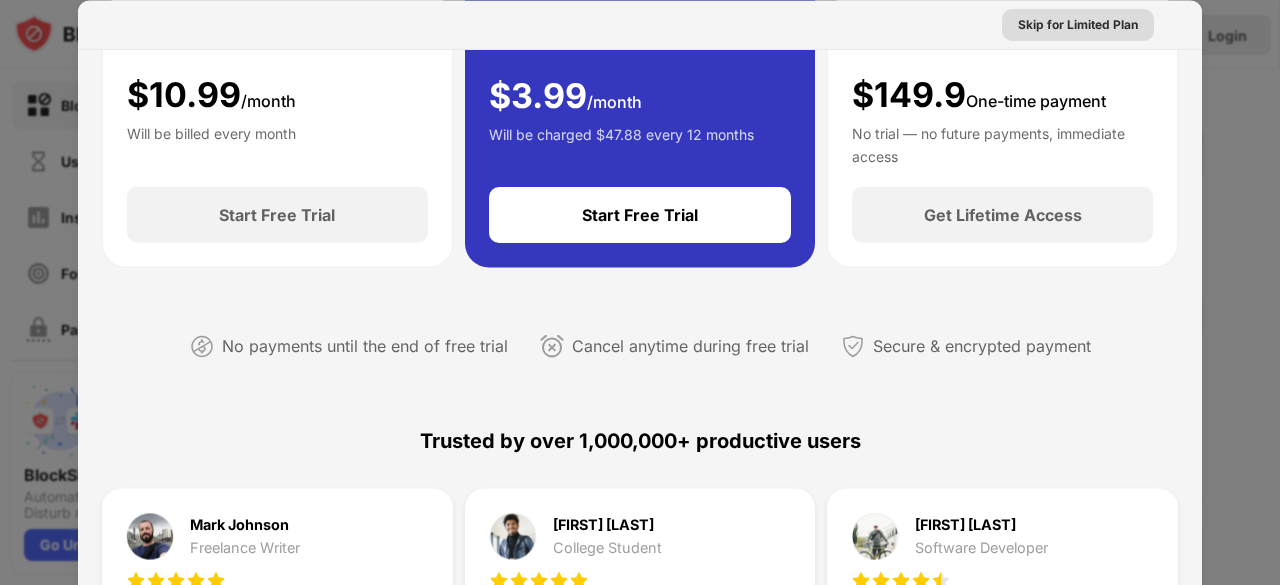 click on "Skip for Limited Plan" at bounding box center [1078, 24] 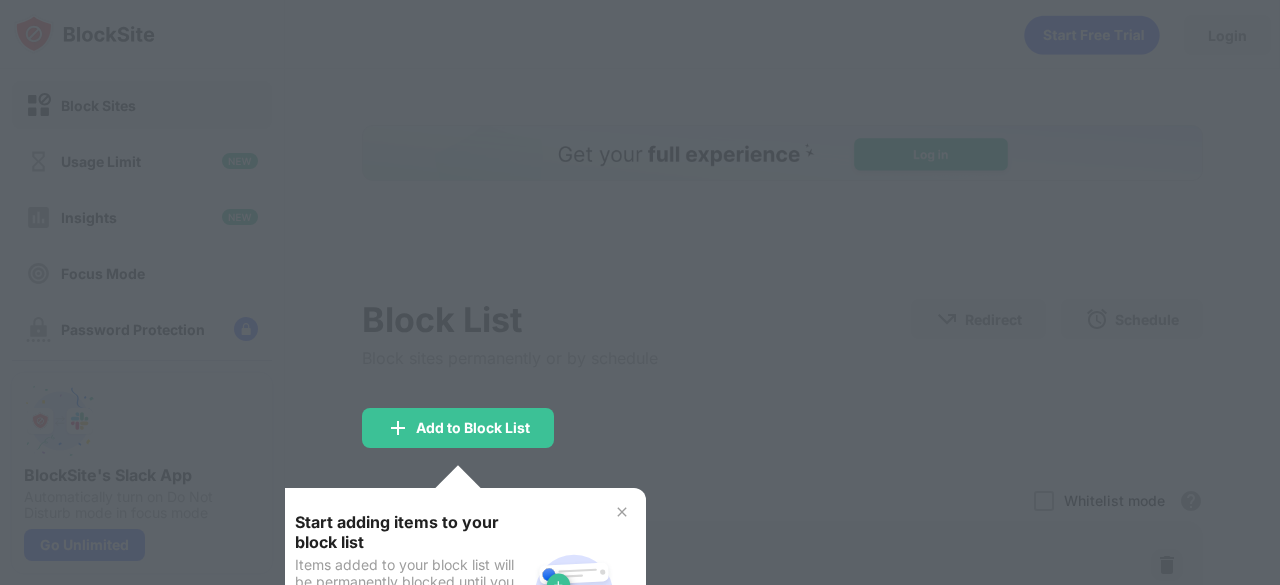 scroll, scrollTop: 0, scrollLeft: 0, axis: both 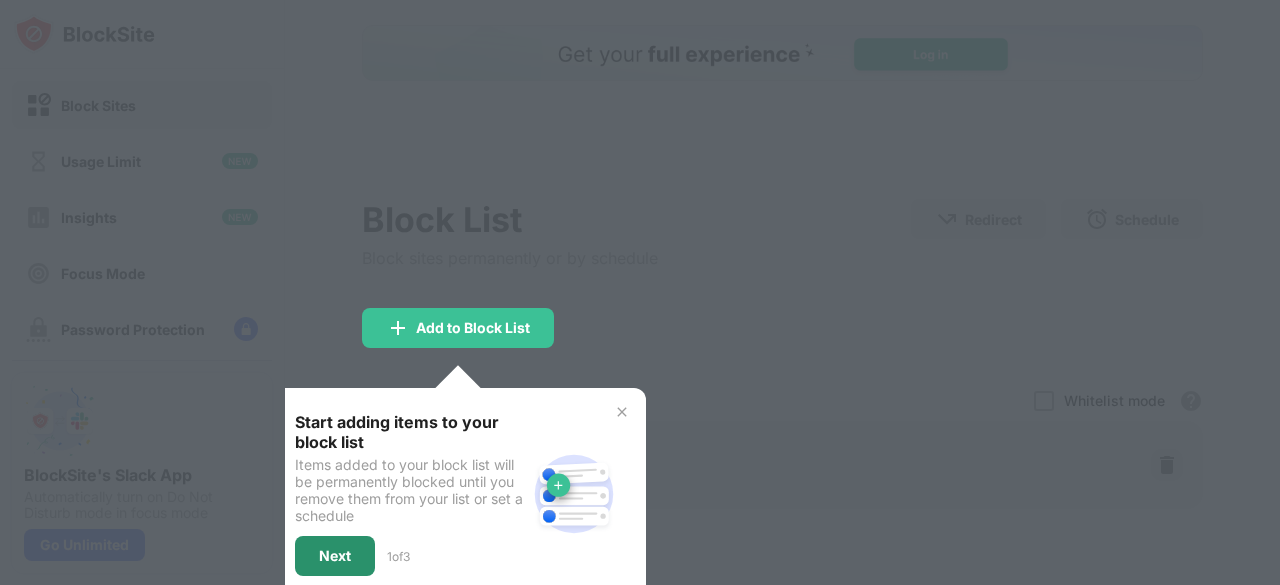 click on "Next" at bounding box center (335, 556) 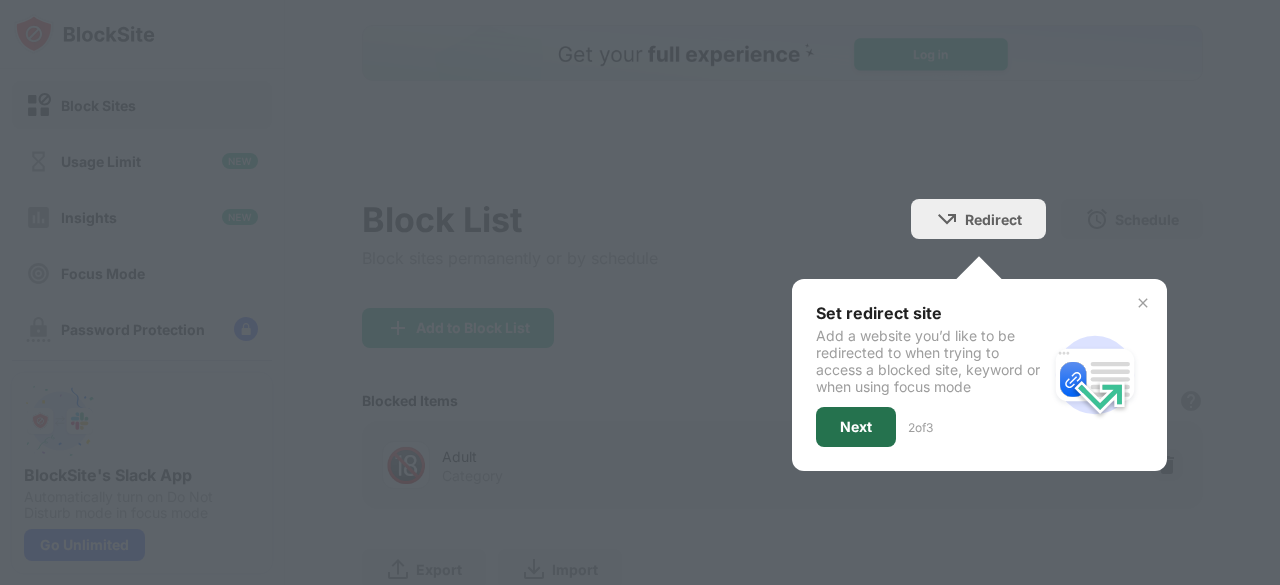 click on "Next" at bounding box center (856, 427) 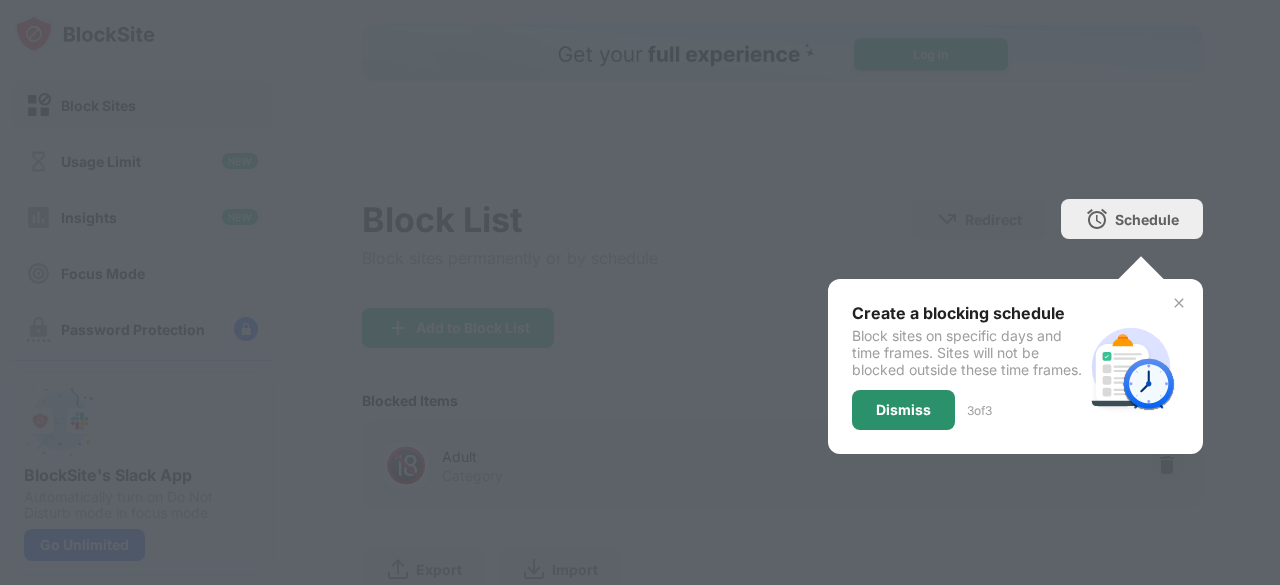 click on "Dismiss" at bounding box center (903, 410) 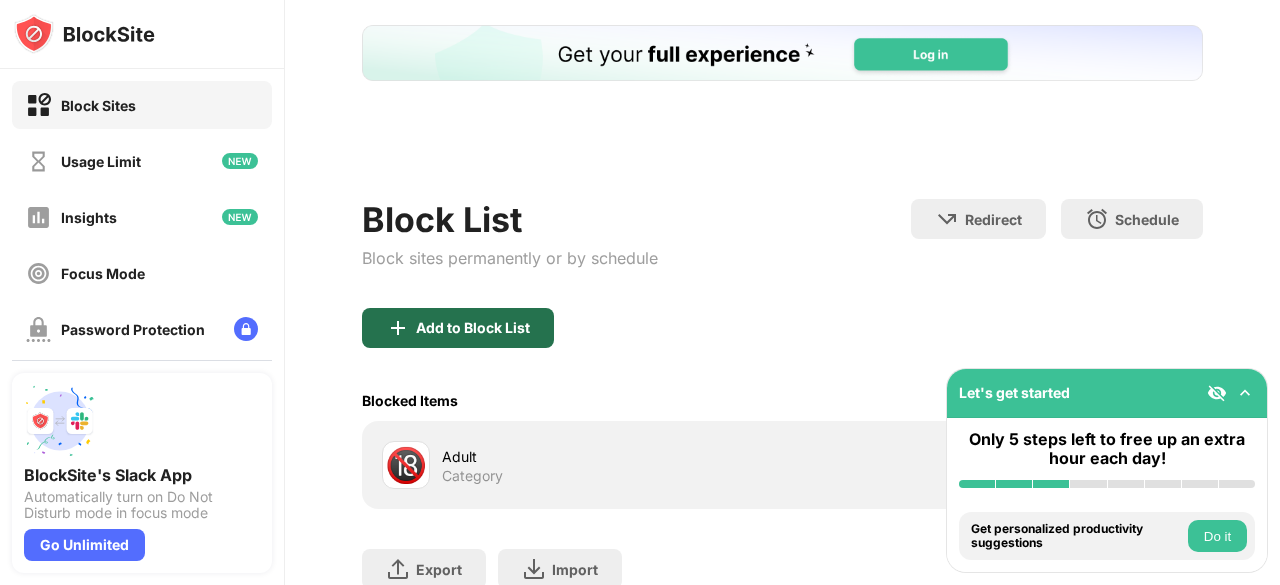 click on "Add to Block List" at bounding box center [458, 328] 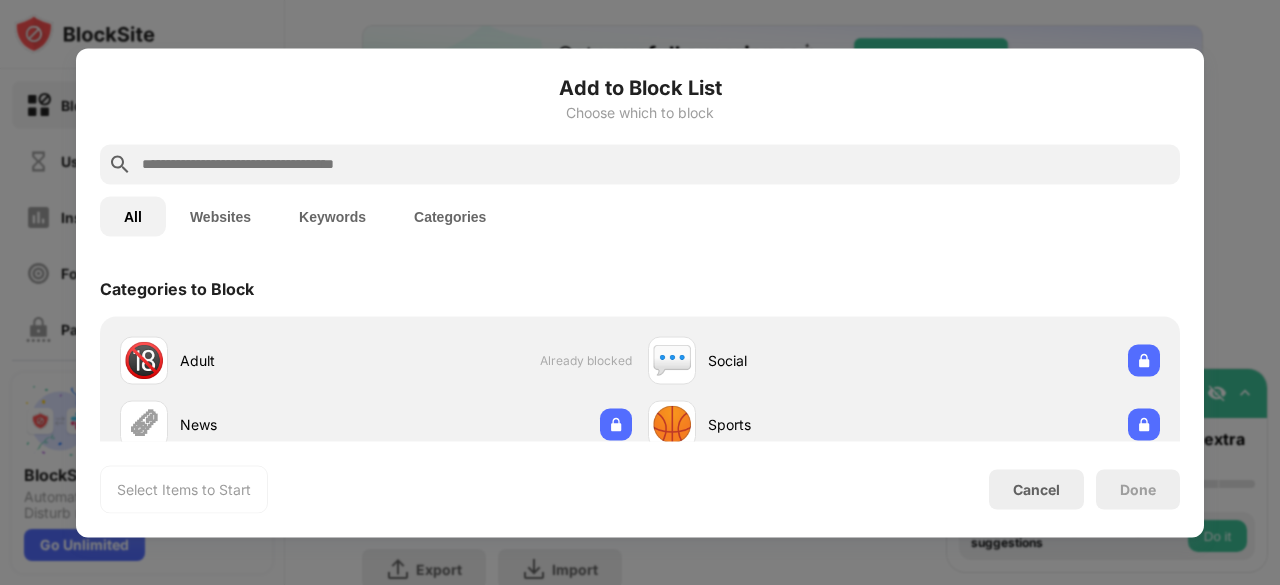 click at bounding box center (640, 164) 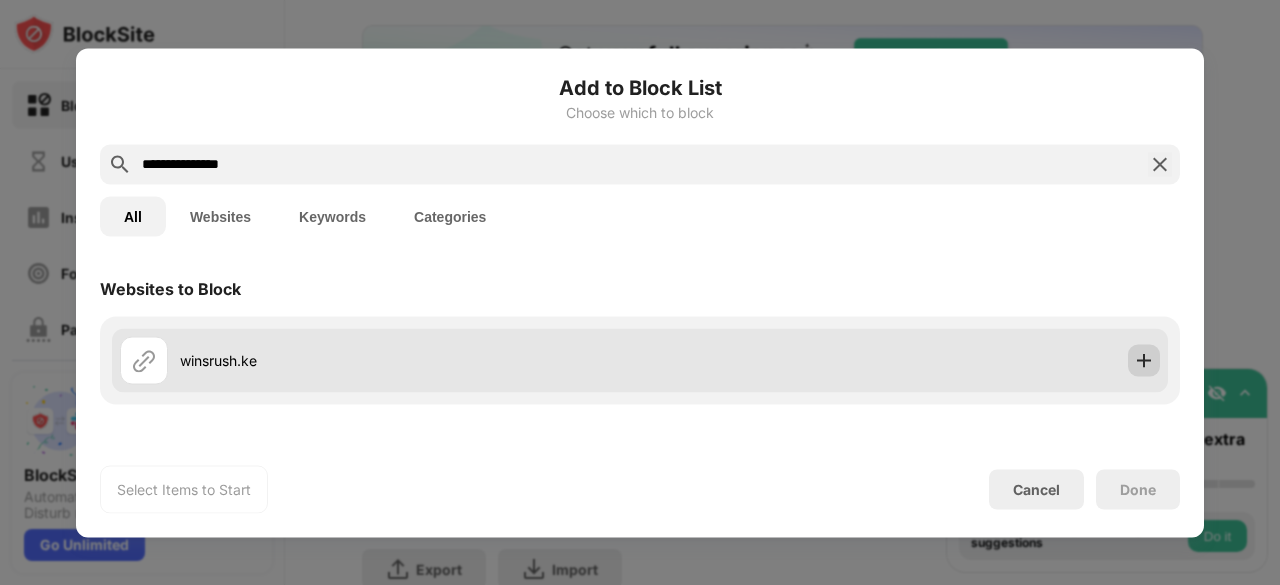 type on "**********" 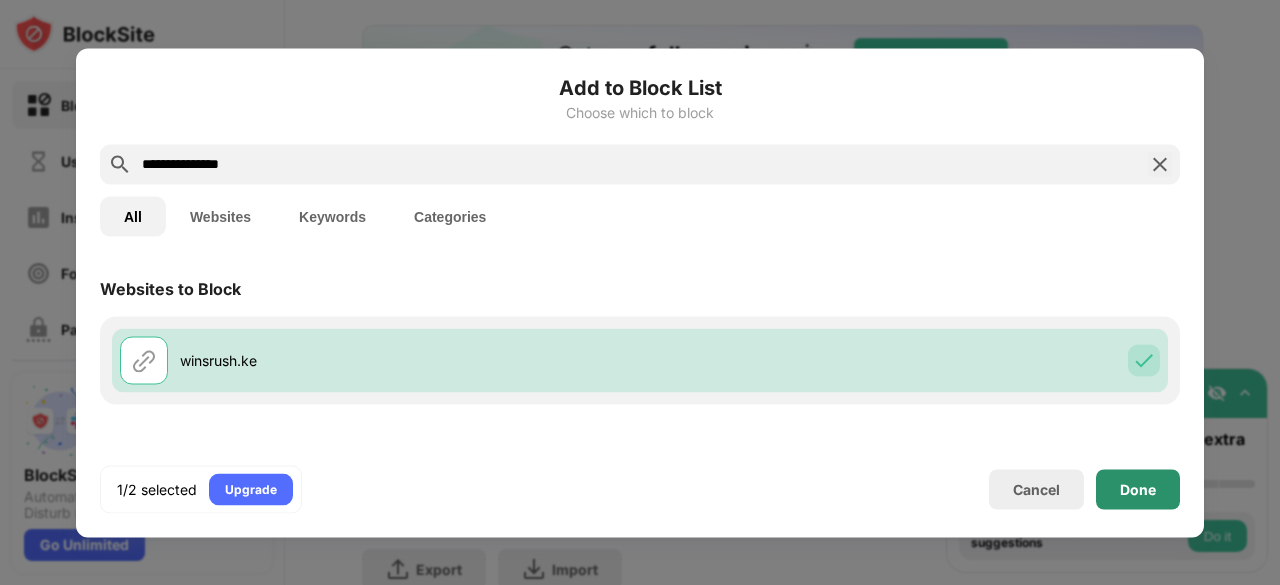 click on "Done" at bounding box center [1138, 489] 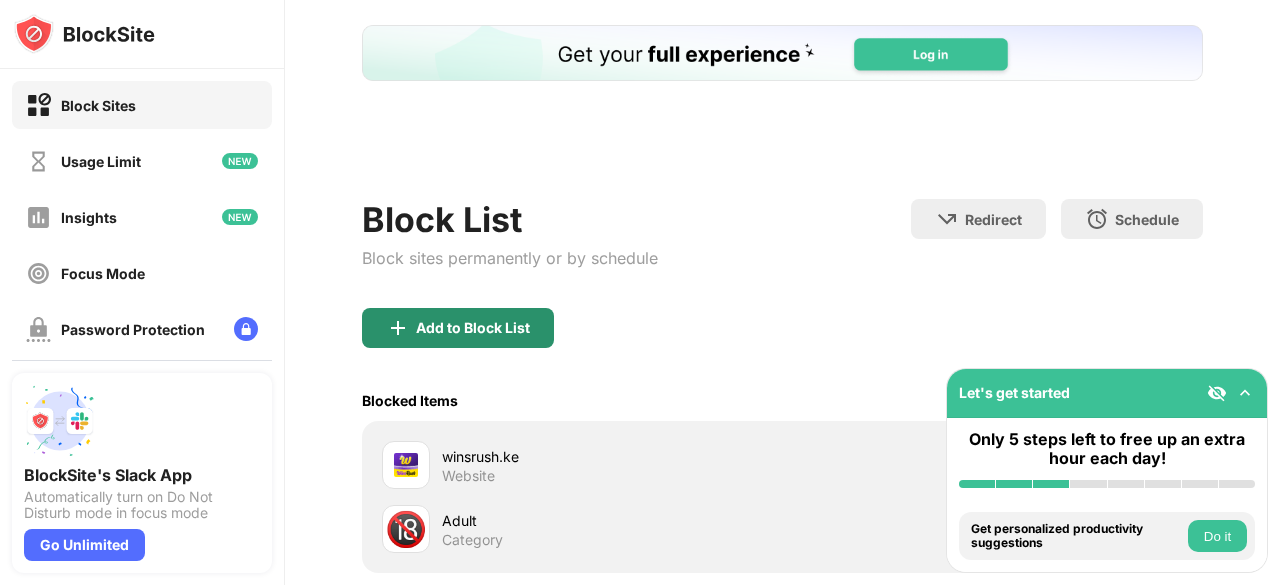 click on "Add to Block List" at bounding box center (473, 328) 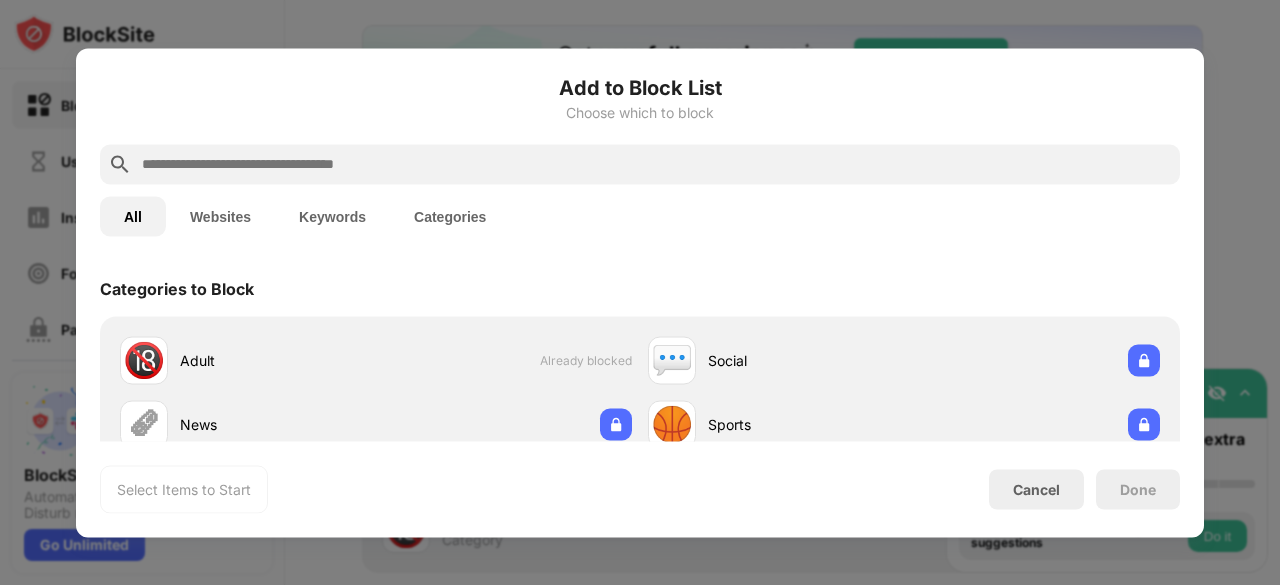 click at bounding box center [656, 164] 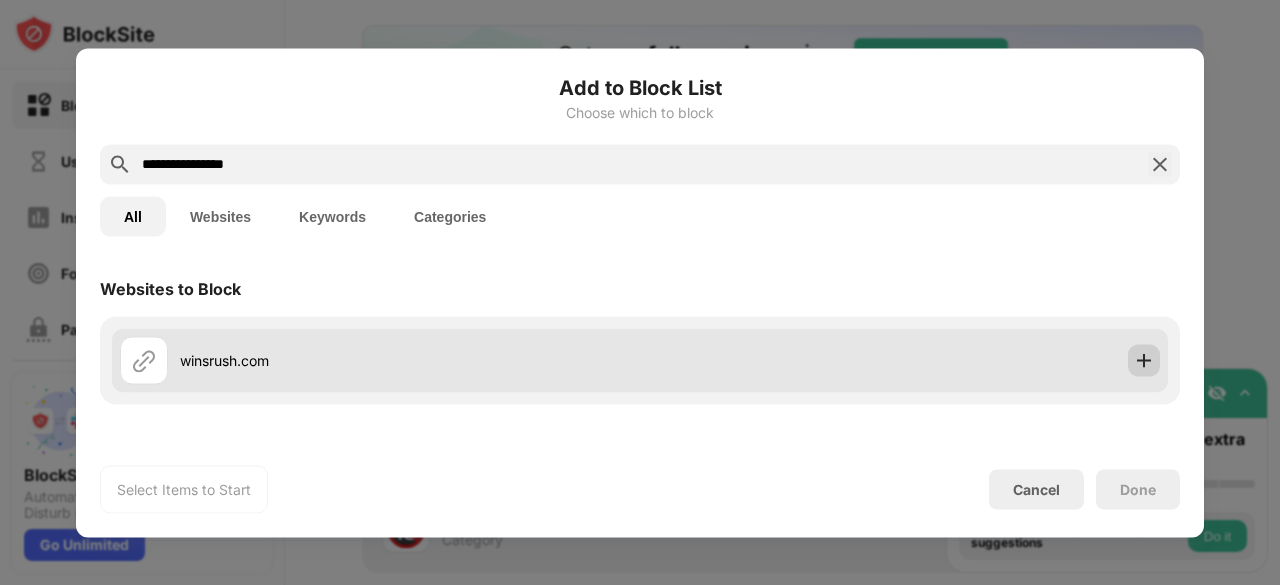 type on "**********" 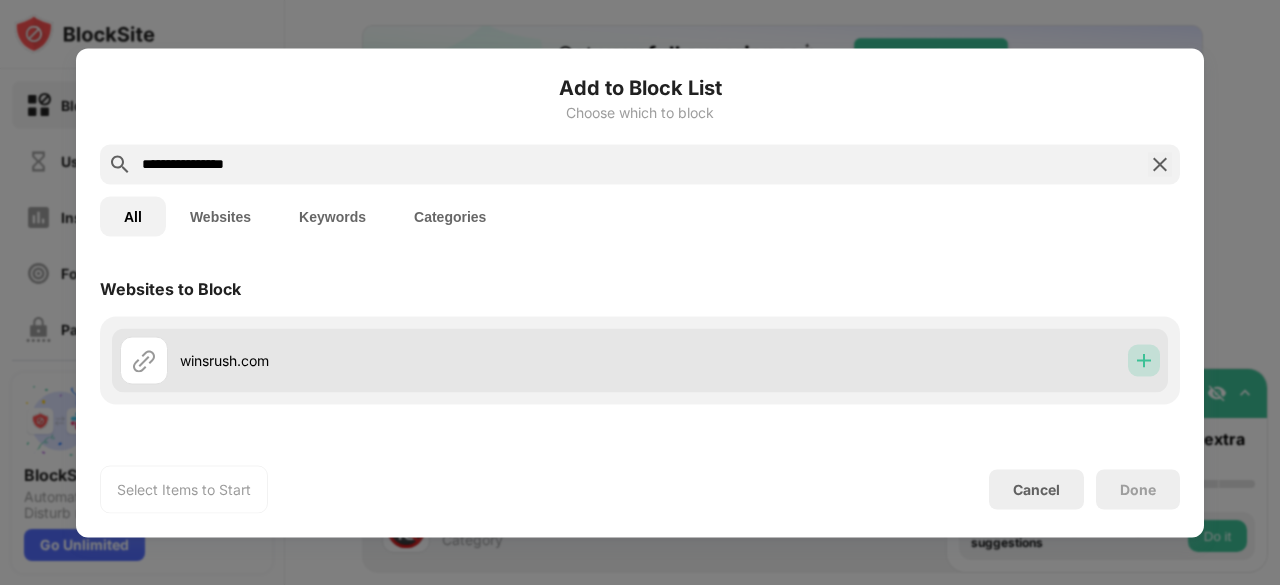 click at bounding box center (1144, 360) 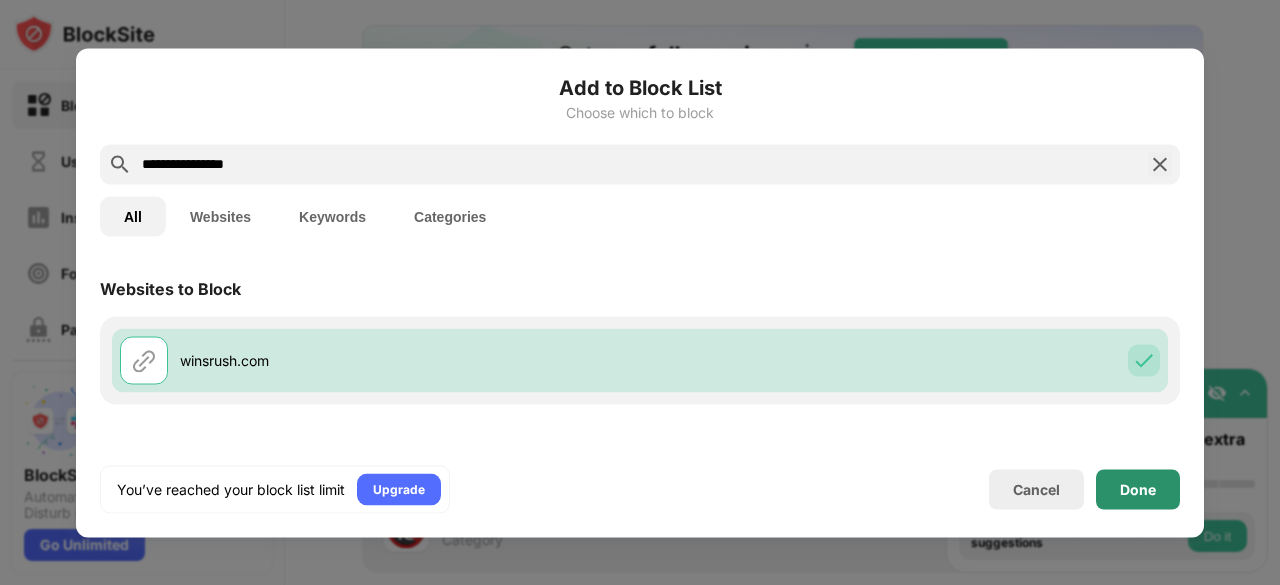 click on "Done" at bounding box center (1138, 489) 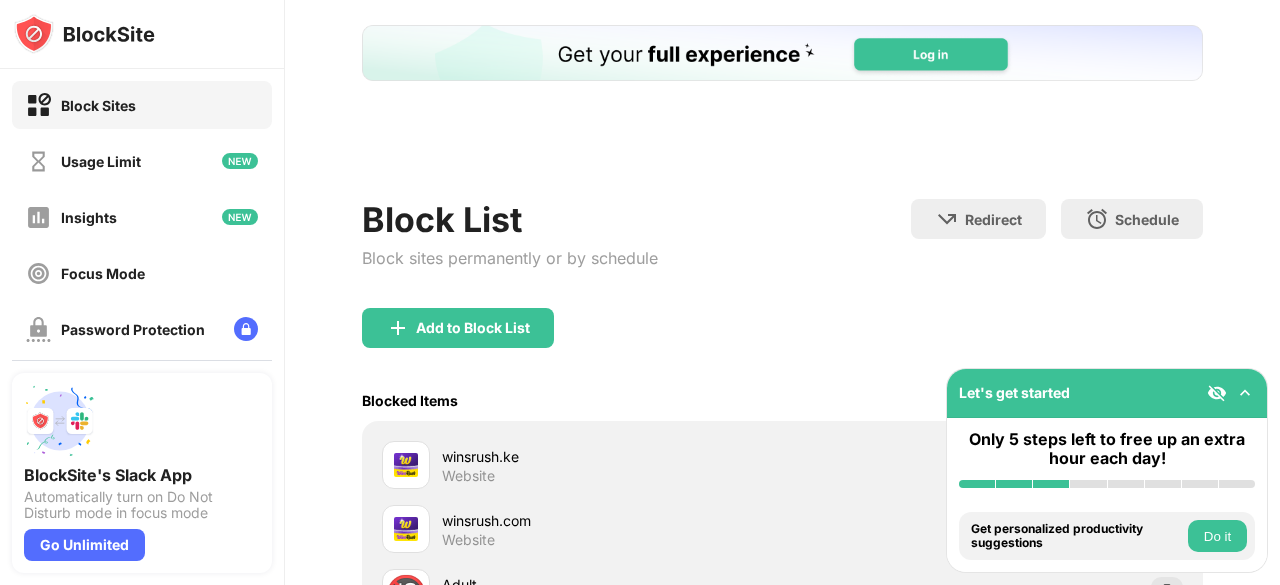 click on "Do it" at bounding box center [1217, 536] 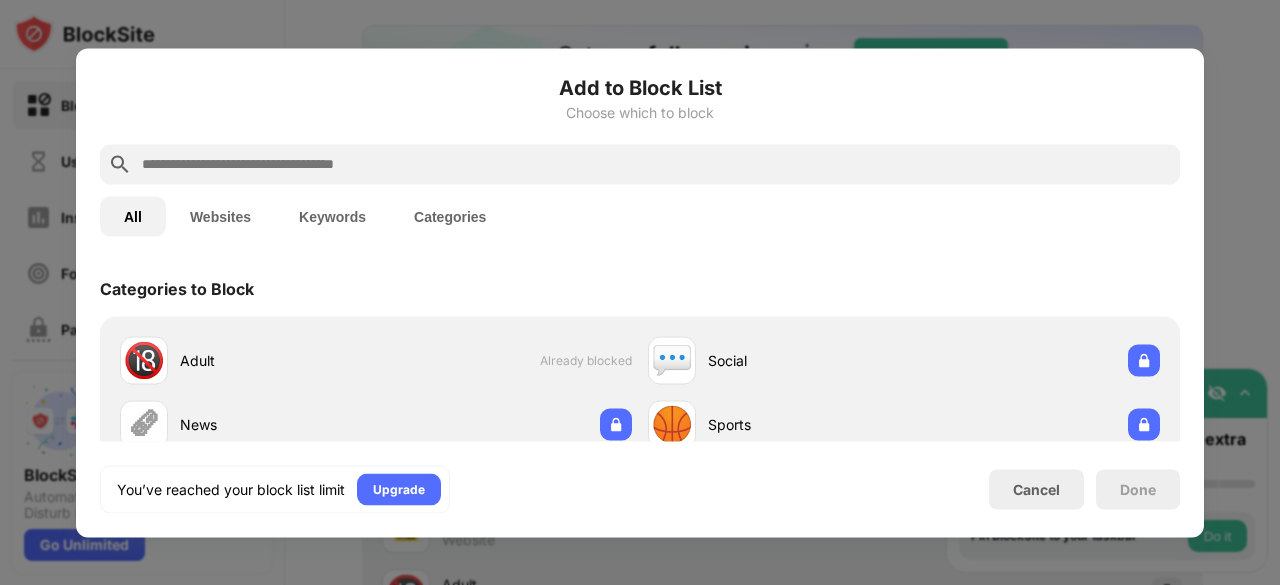 click on "Done" at bounding box center [1138, 489] 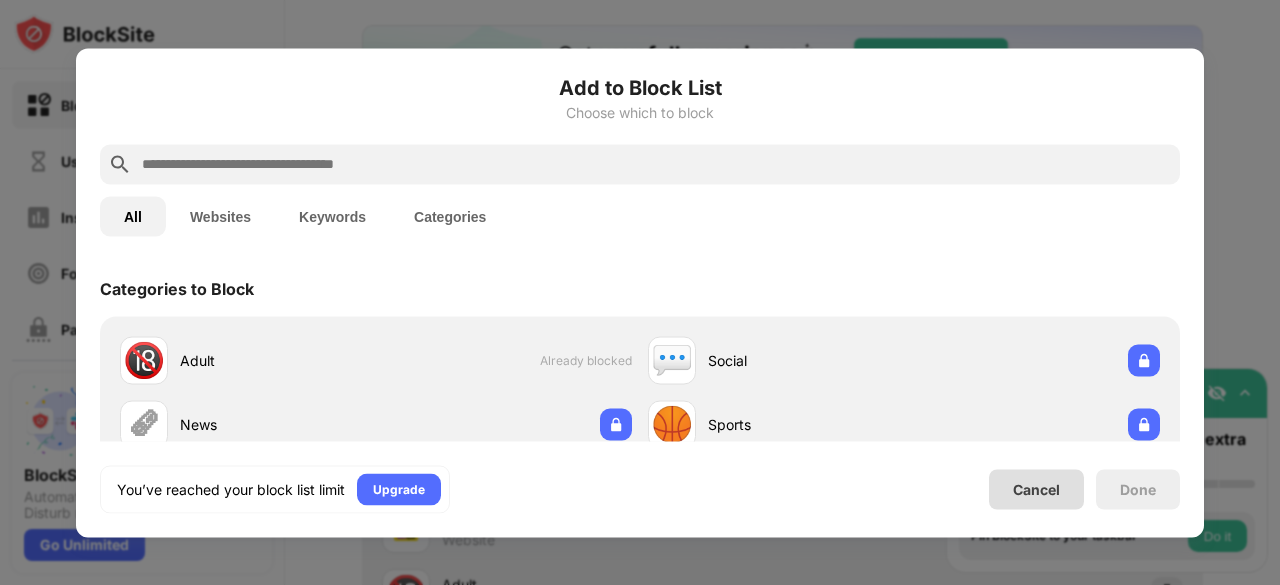 click on "Cancel" at bounding box center (1036, 489) 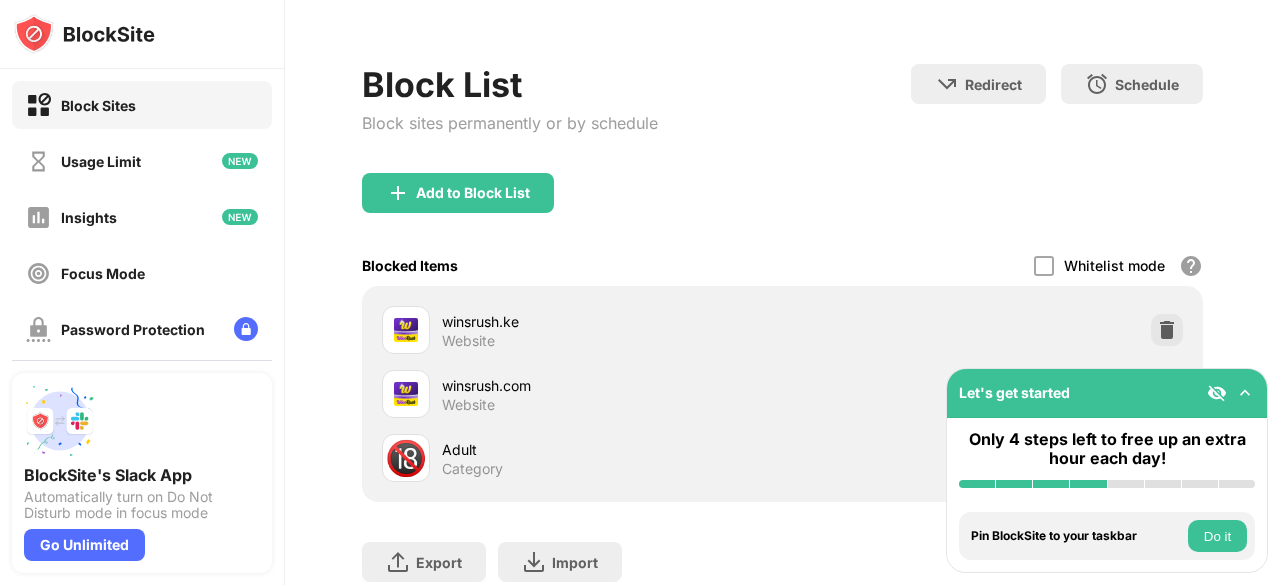 scroll, scrollTop: 378, scrollLeft: 0, axis: vertical 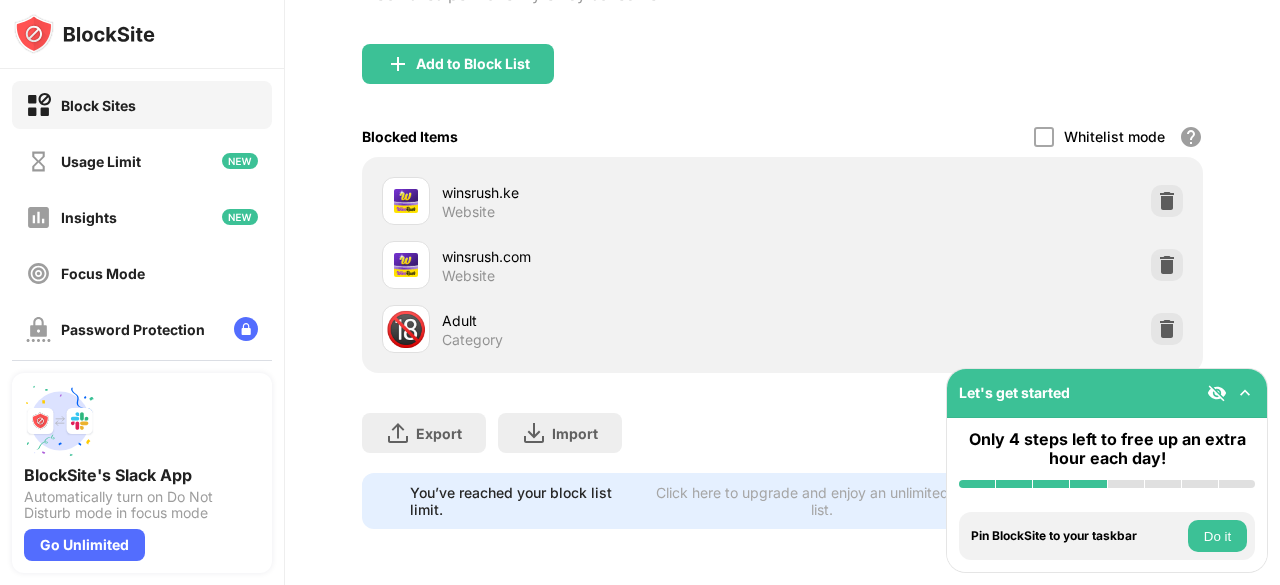 click at bounding box center (1217, 393) 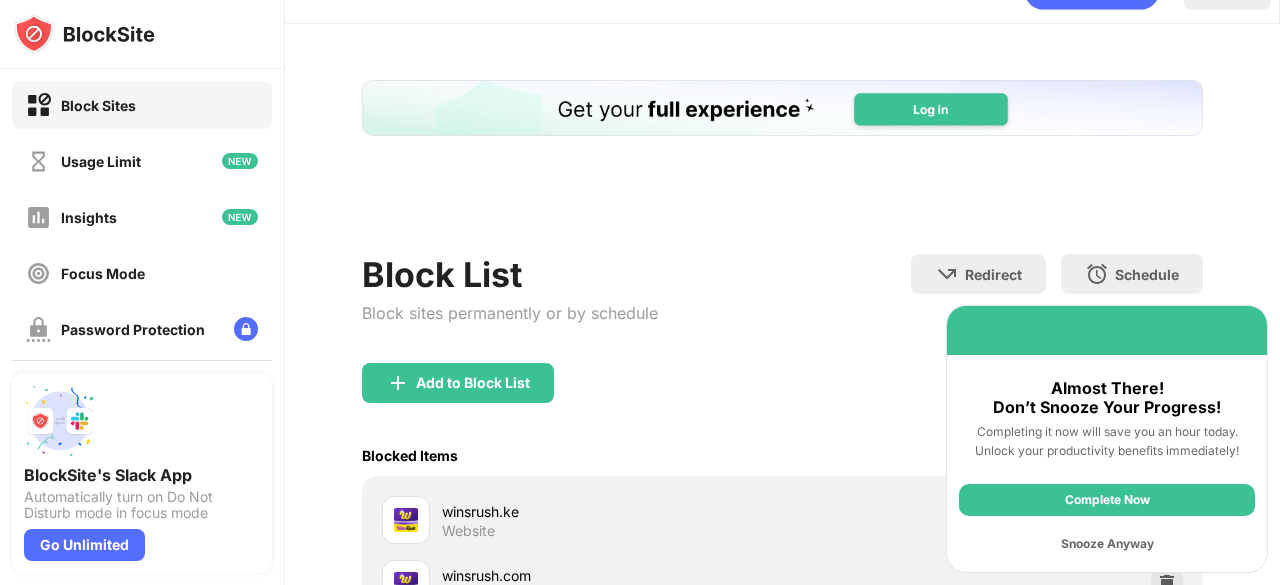 scroll, scrollTop: 0, scrollLeft: 0, axis: both 